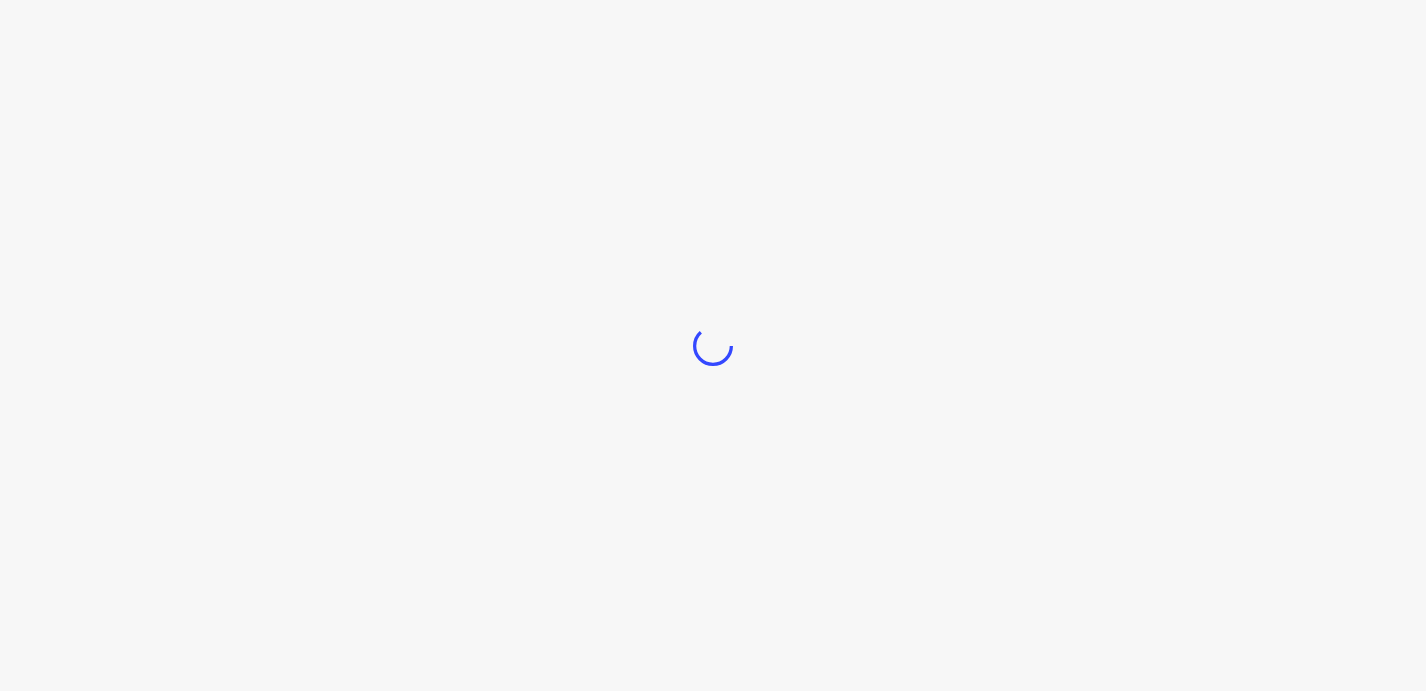scroll, scrollTop: 0, scrollLeft: 0, axis: both 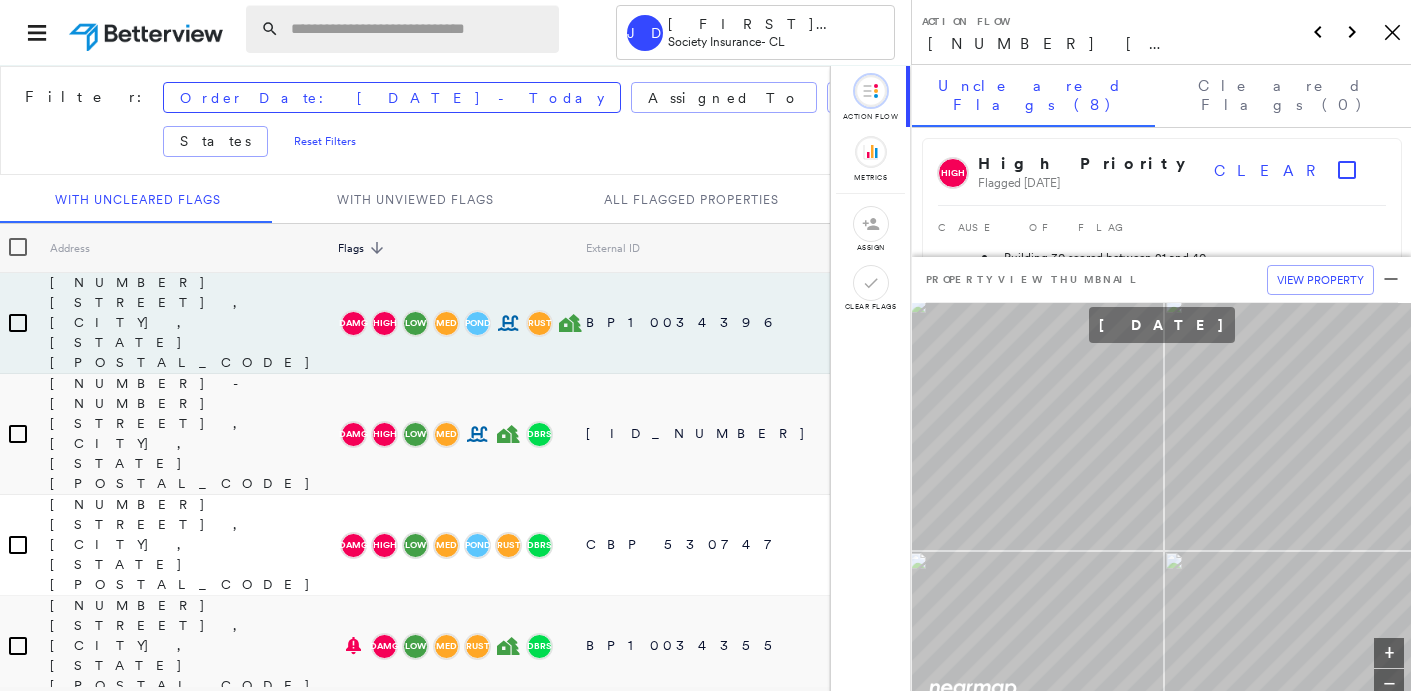 click at bounding box center [419, 29] 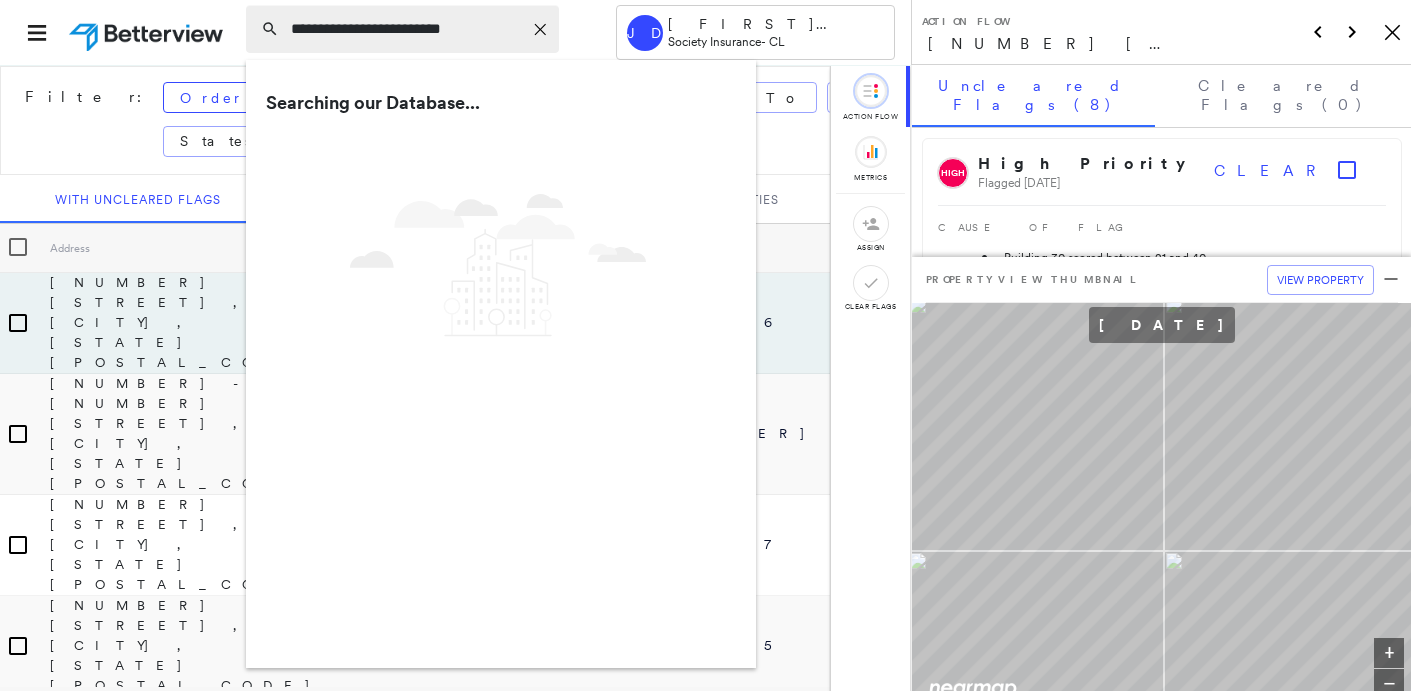 type on "**********" 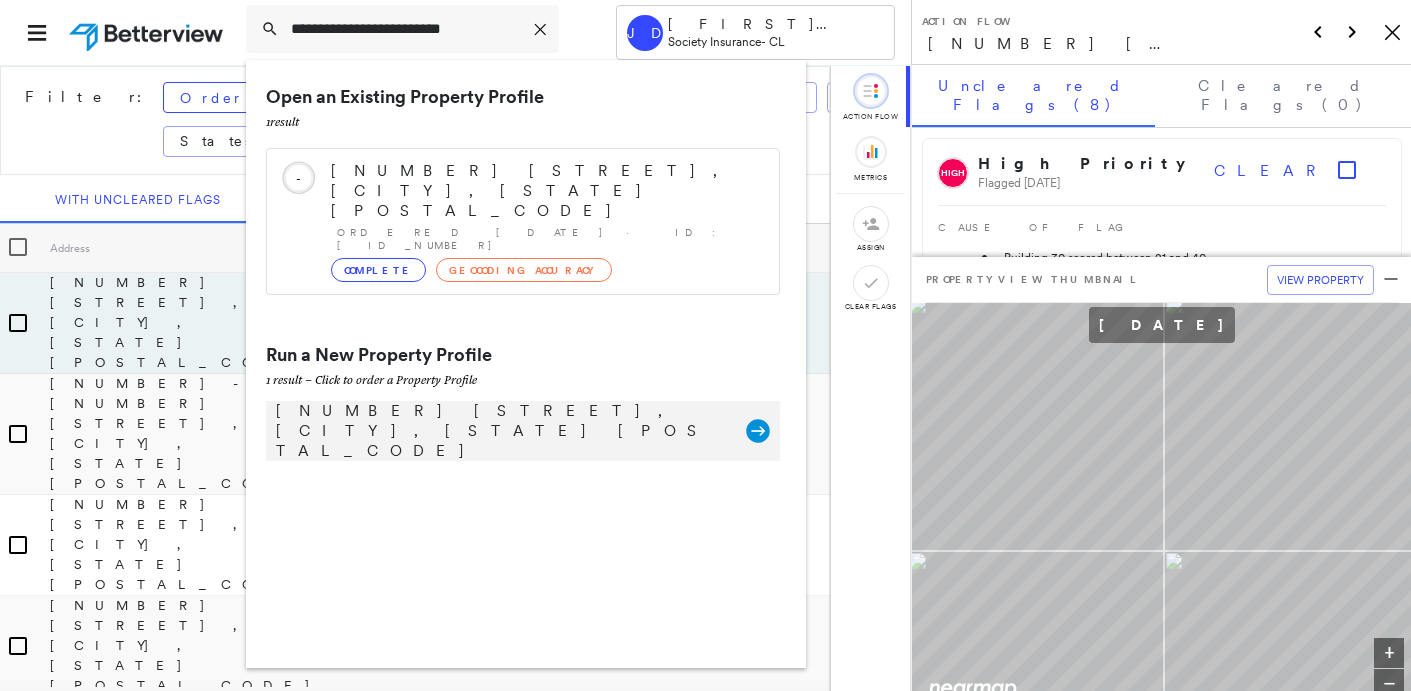 click on "[NUMBER] [STREET], [CITY], [STATE] [POSTAL_CODE]" at bounding box center [501, 431] 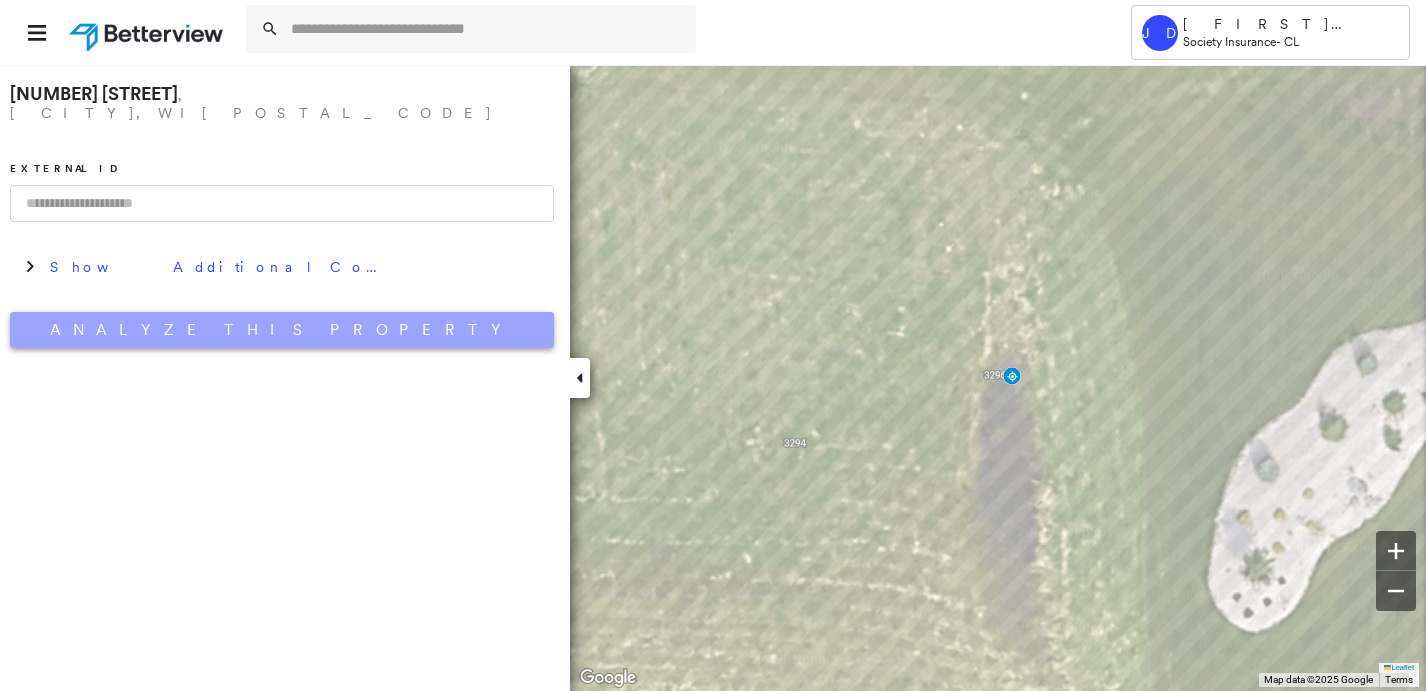 click on "Analyze This Property" at bounding box center (282, 330) 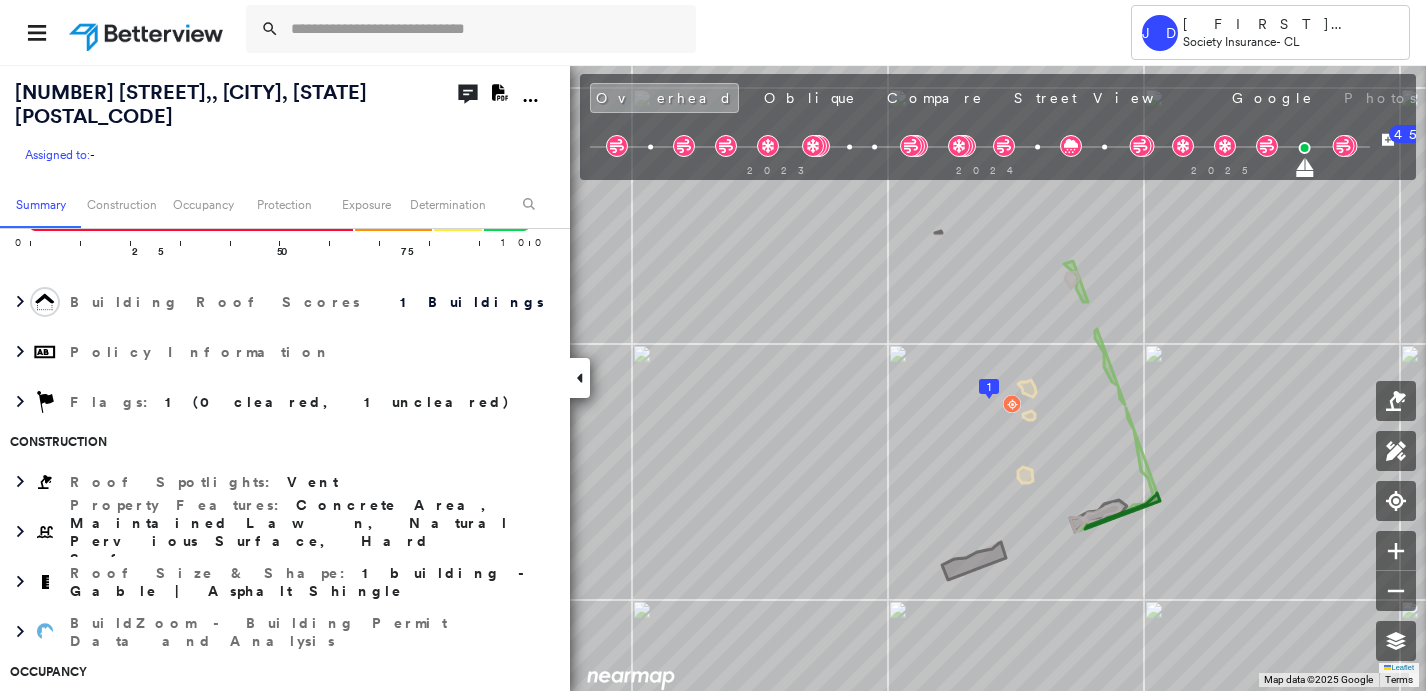 scroll, scrollTop: 0, scrollLeft: 0, axis: both 